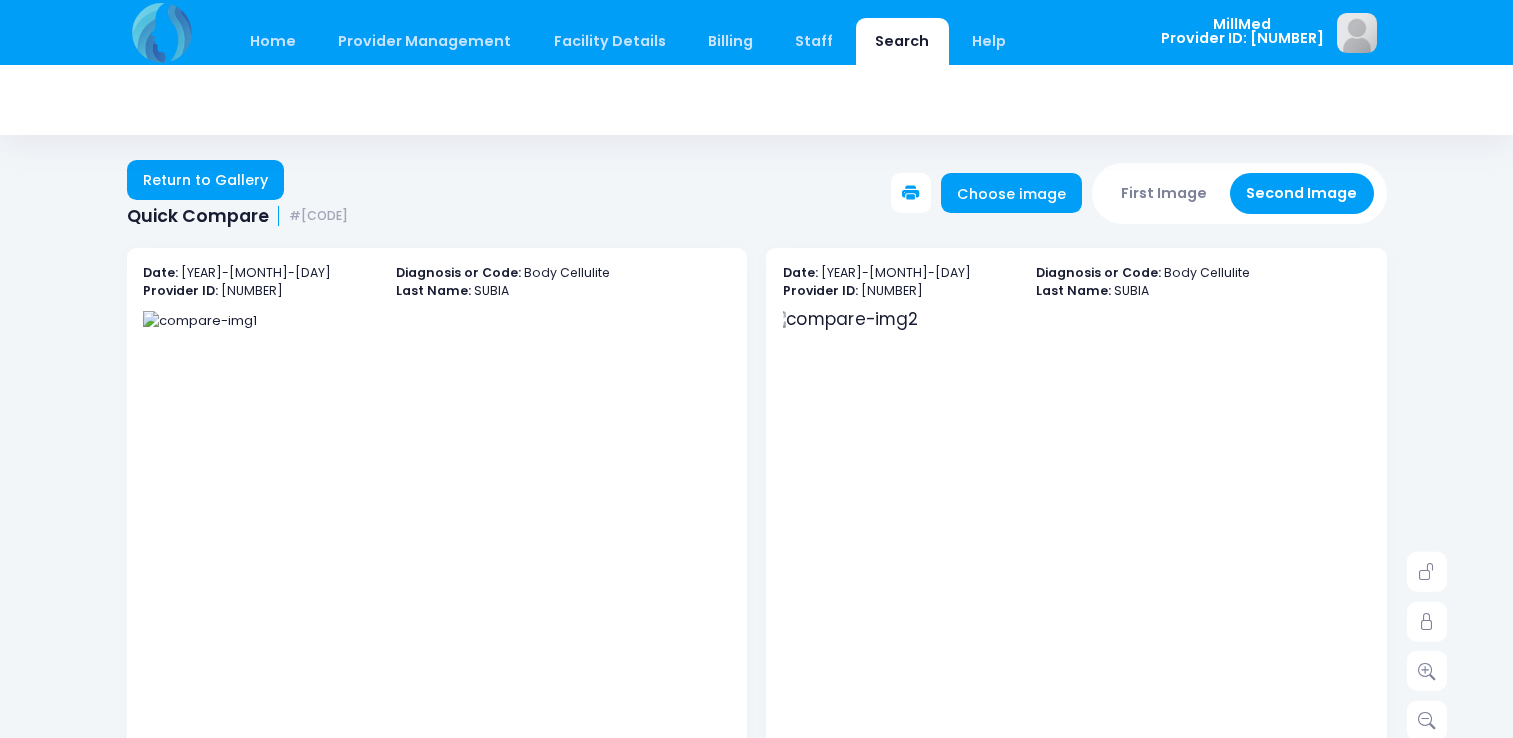 scroll, scrollTop: 312, scrollLeft: 0, axis: vertical 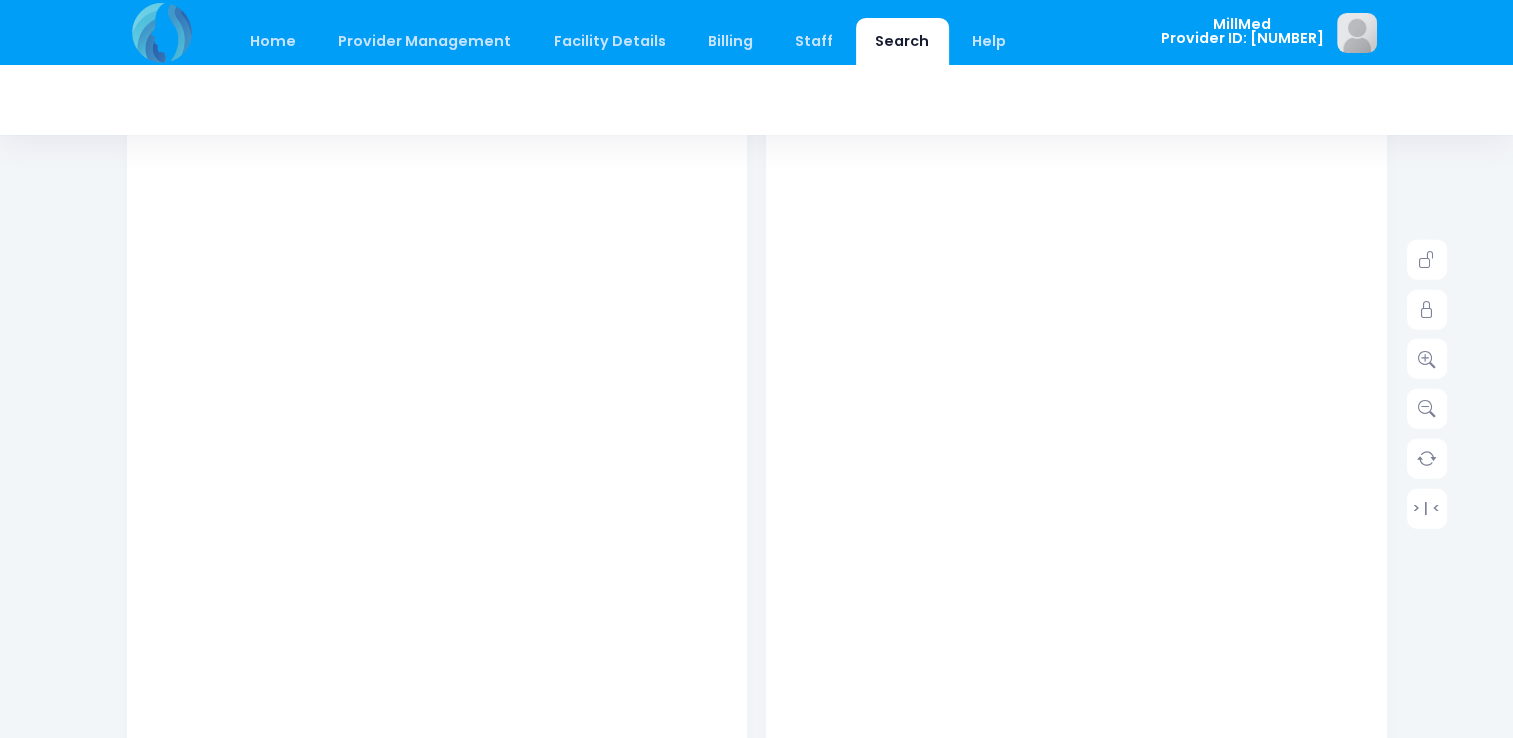 click on "Search" at bounding box center [902, 41] 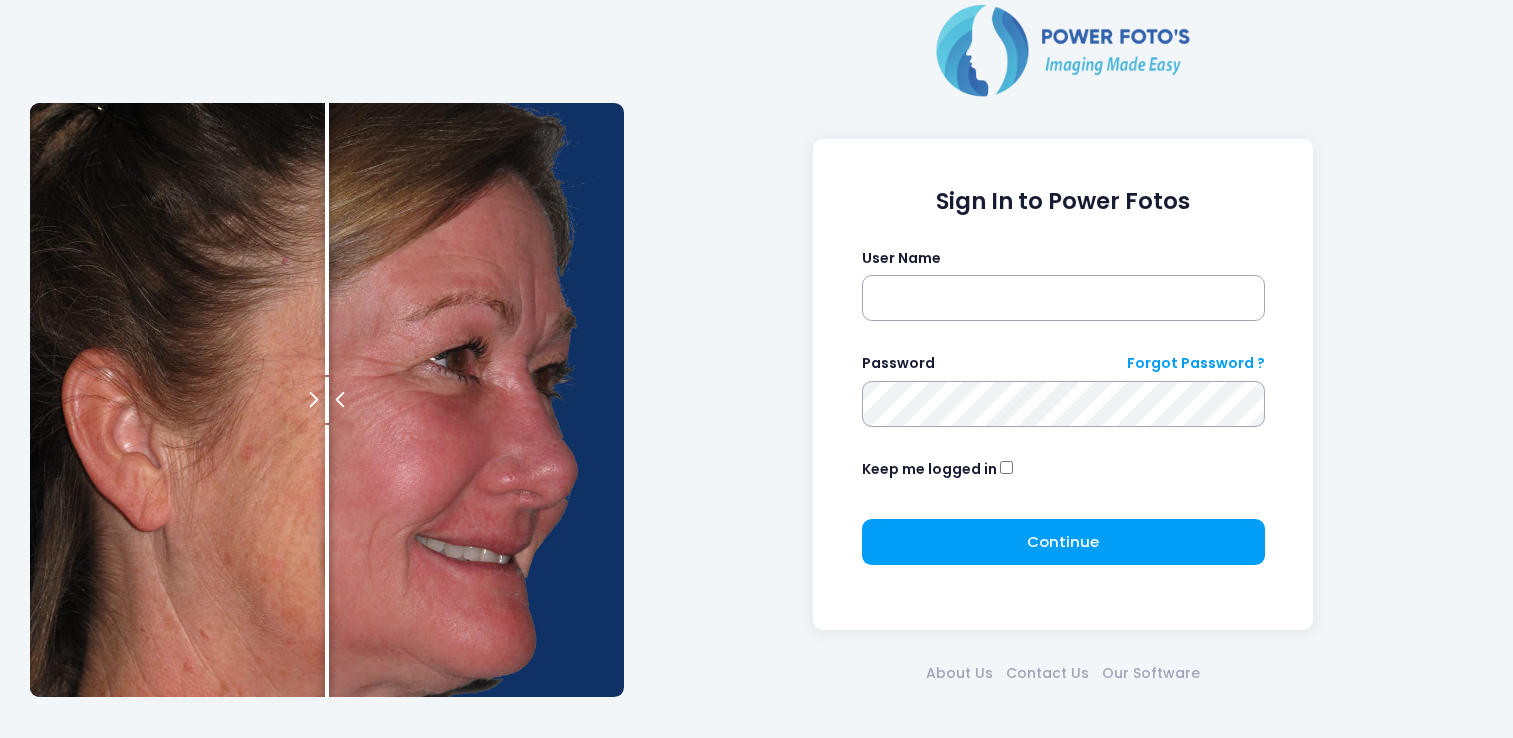 scroll, scrollTop: 0, scrollLeft: 0, axis: both 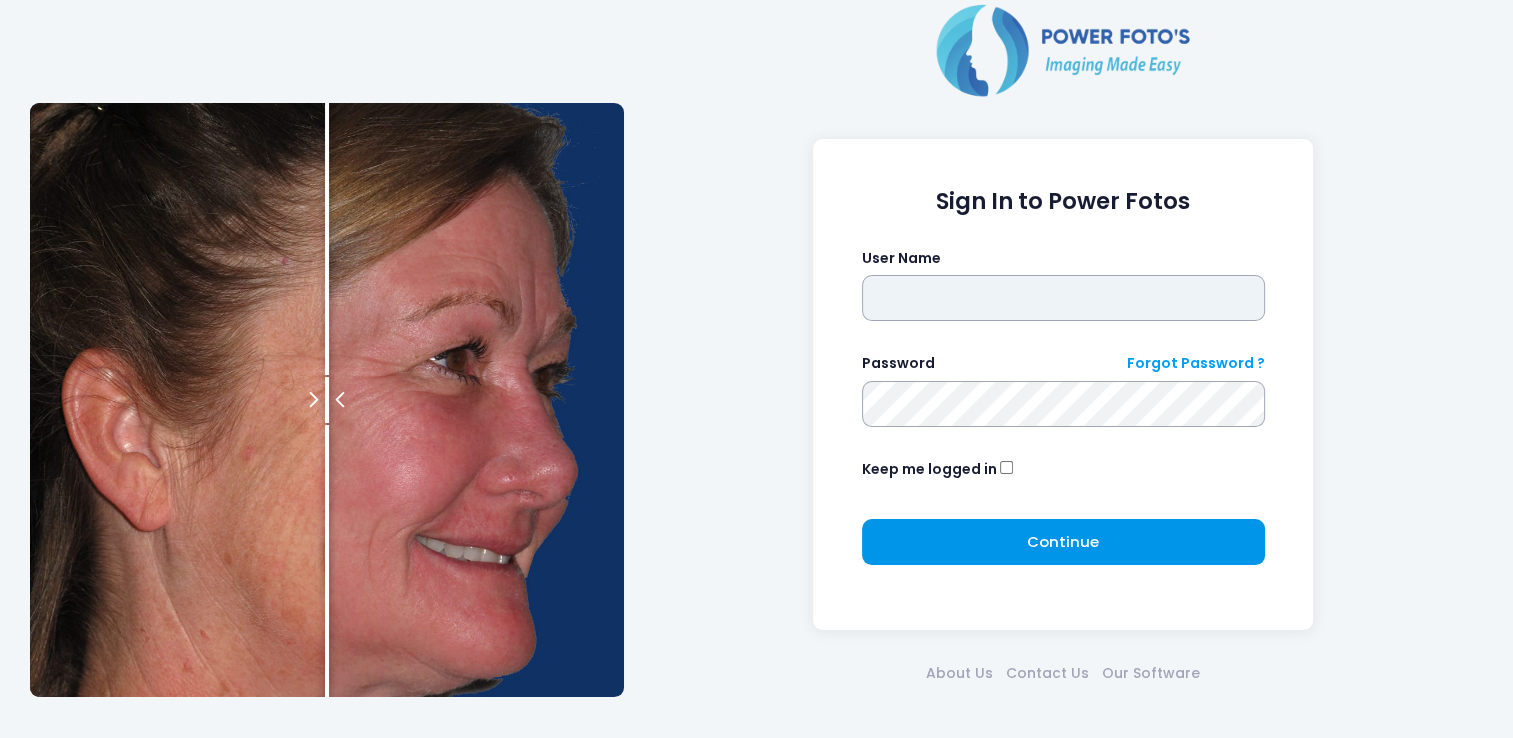 type on "*******" 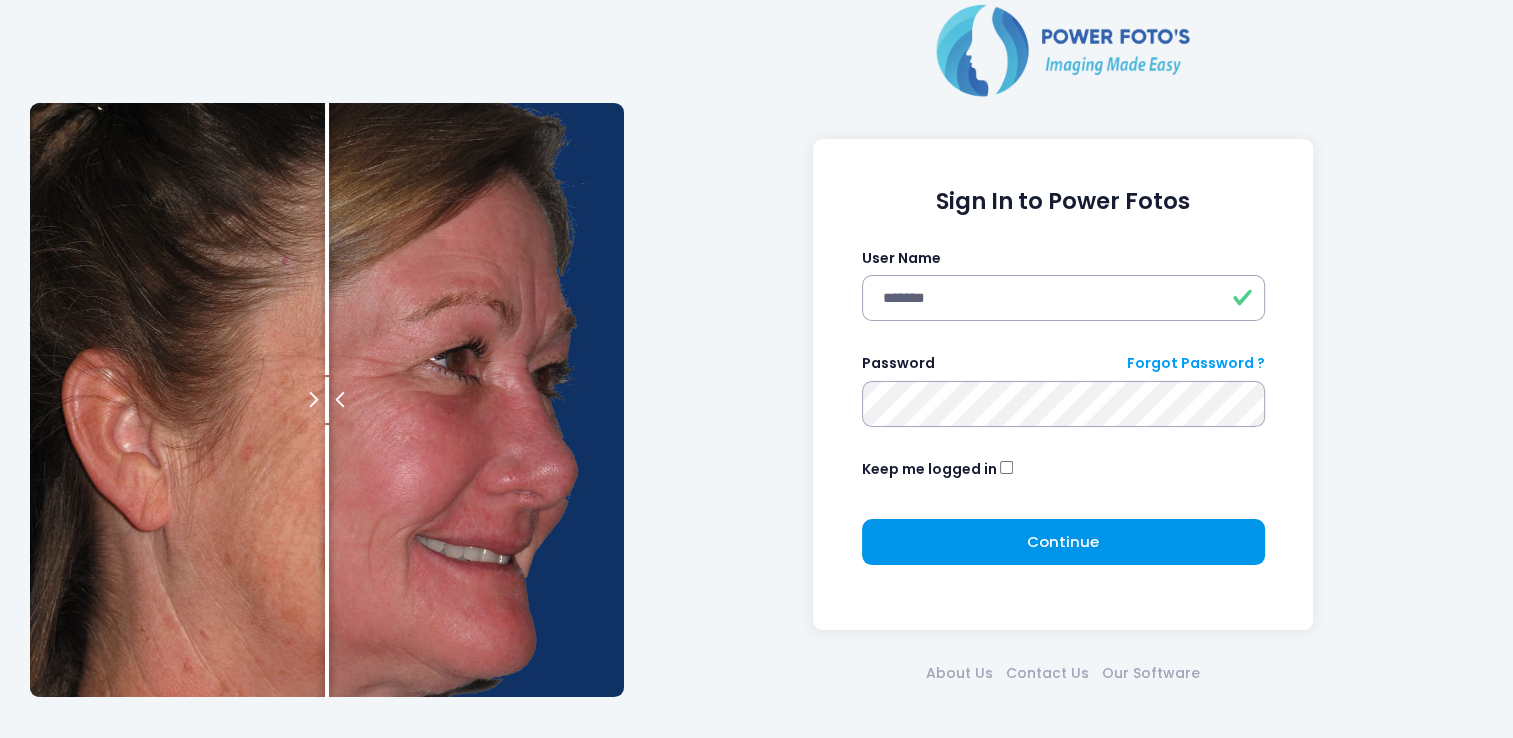 click on "Continue
Please wait..." at bounding box center (1063, 542) 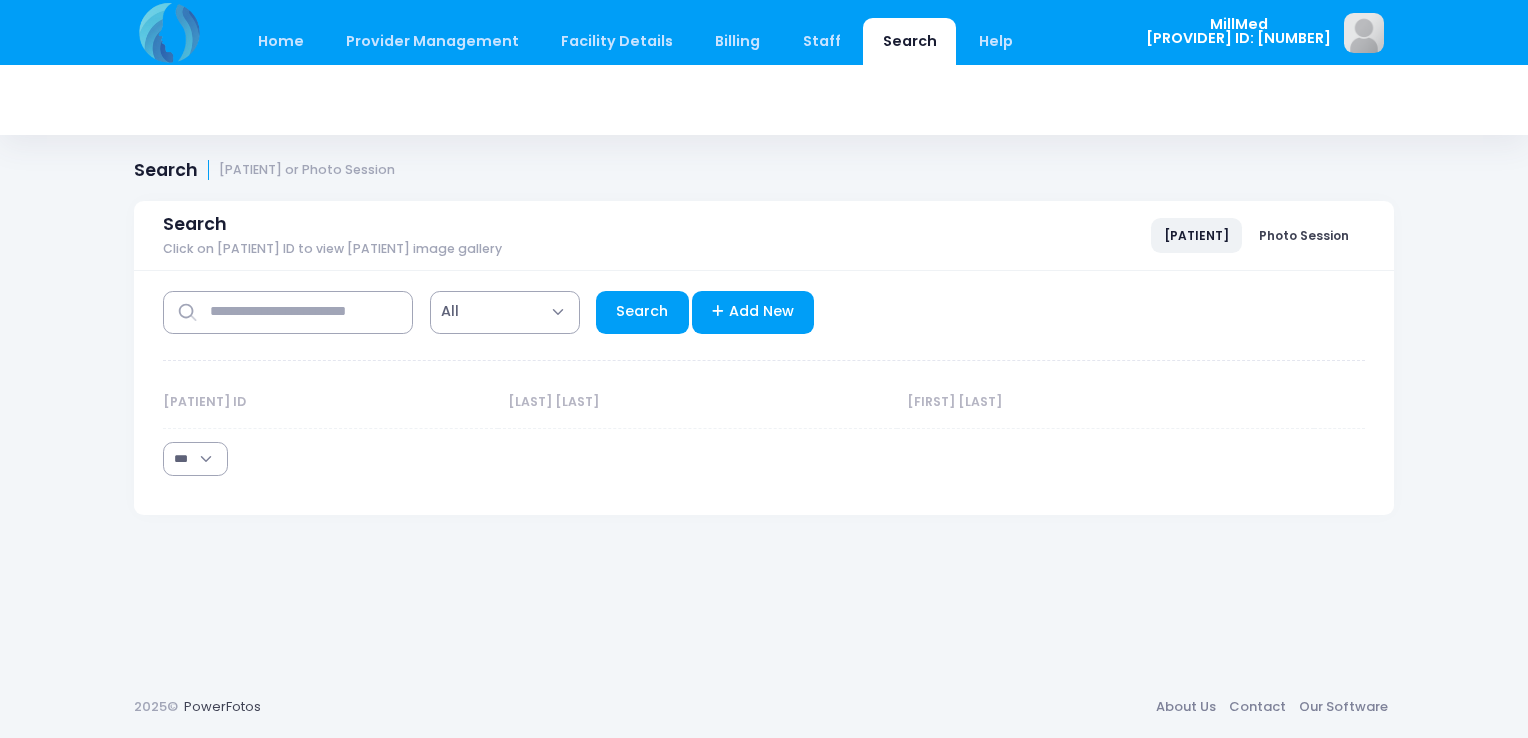 scroll, scrollTop: 0, scrollLeft: 0, axis: both 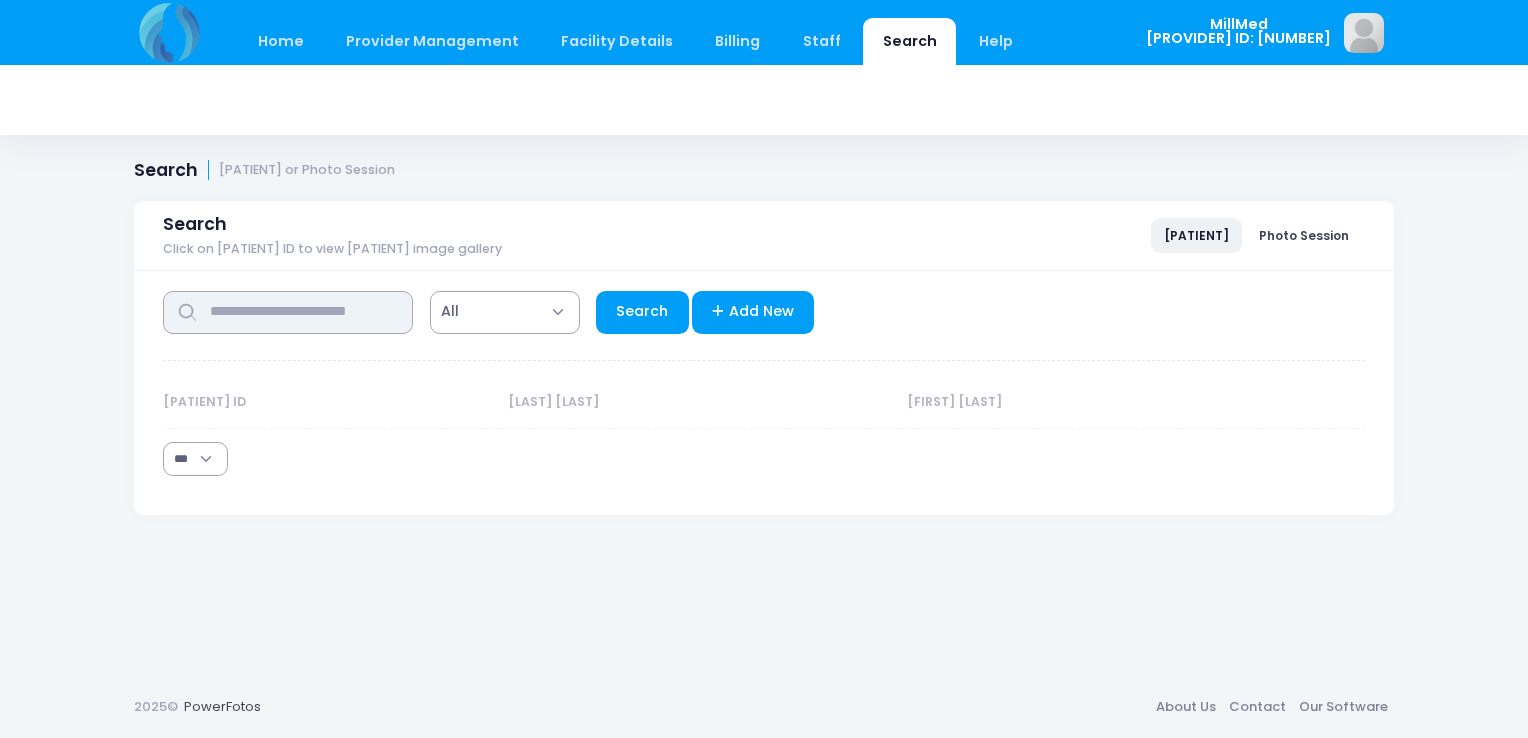 click at bounding box center (288, 312) 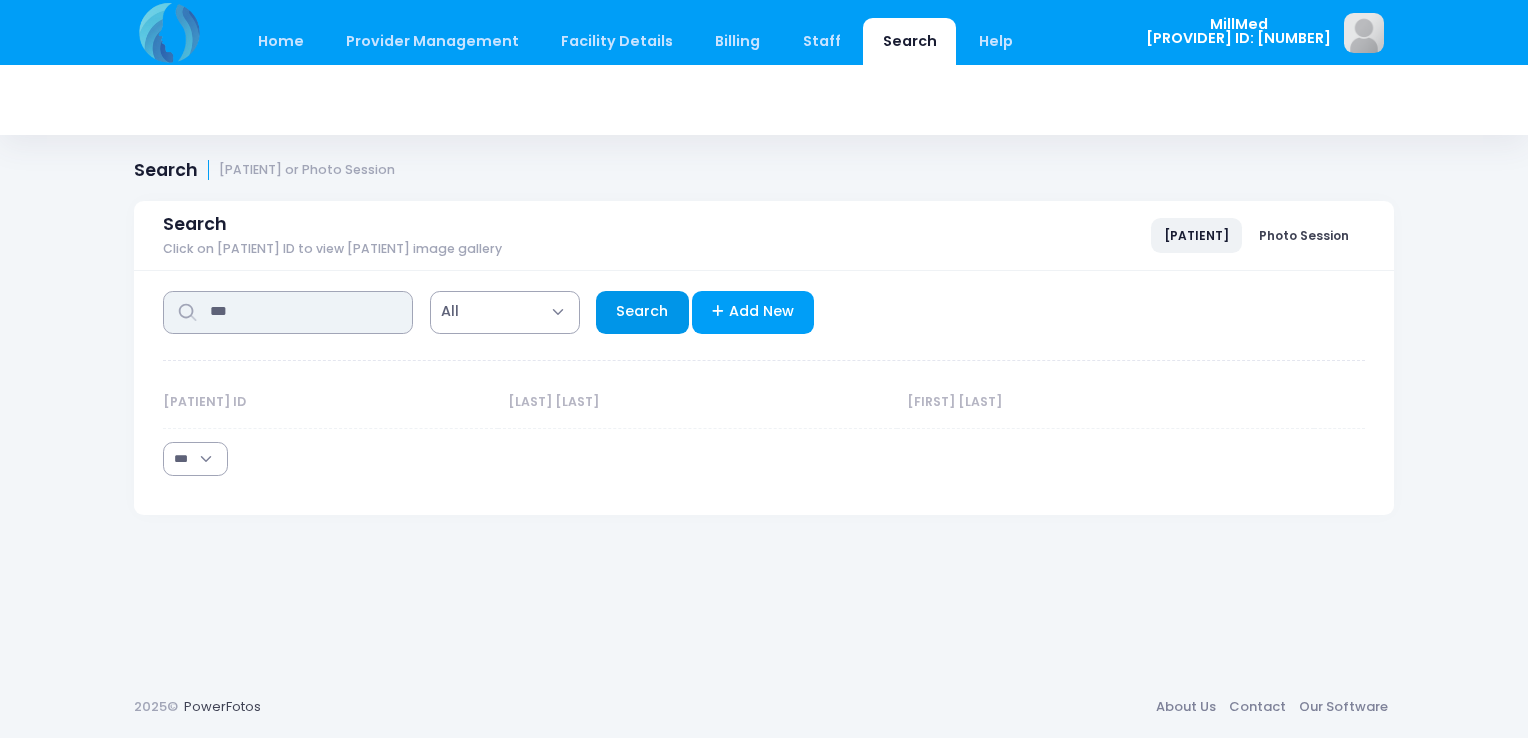 type on "***" 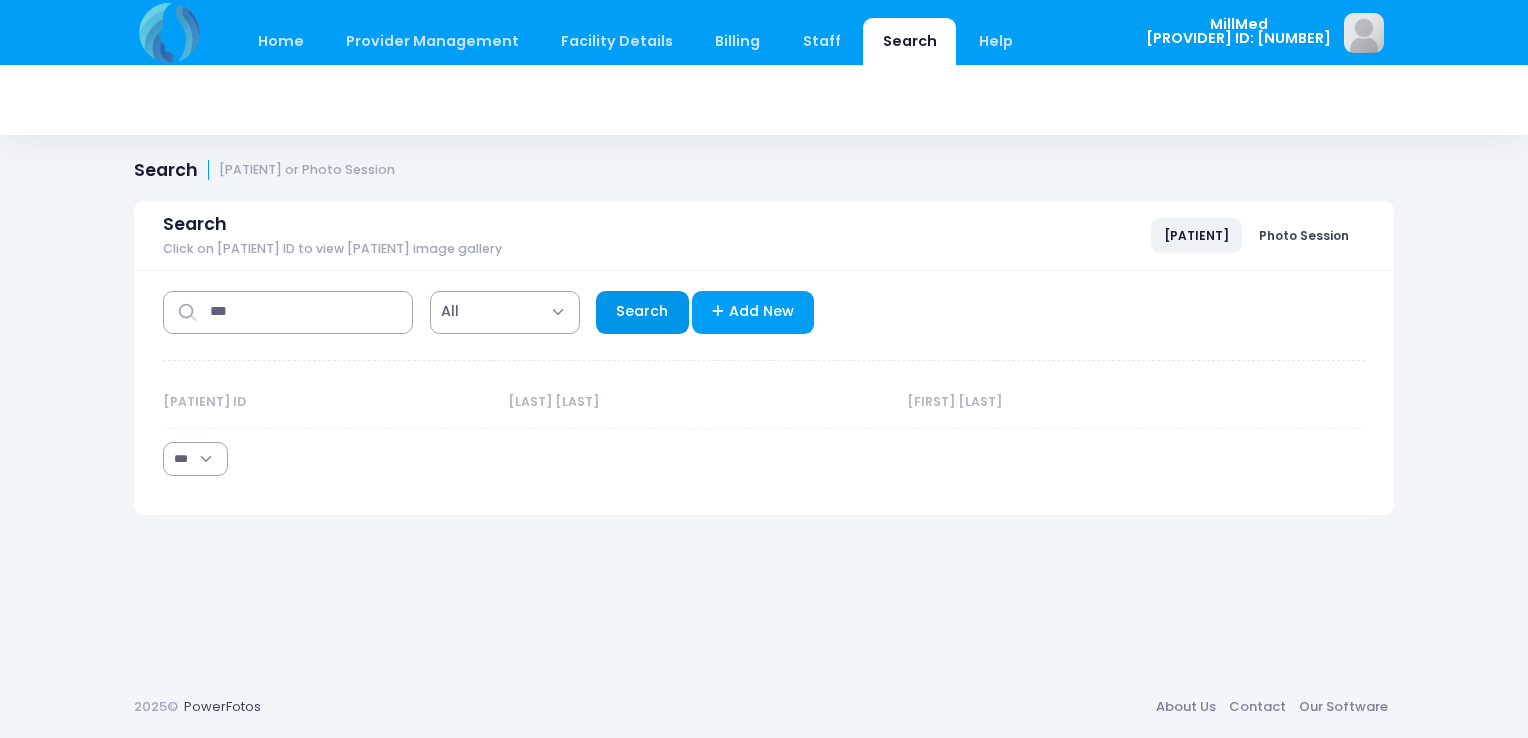 click on "Search" at bounding box center (642, 312) 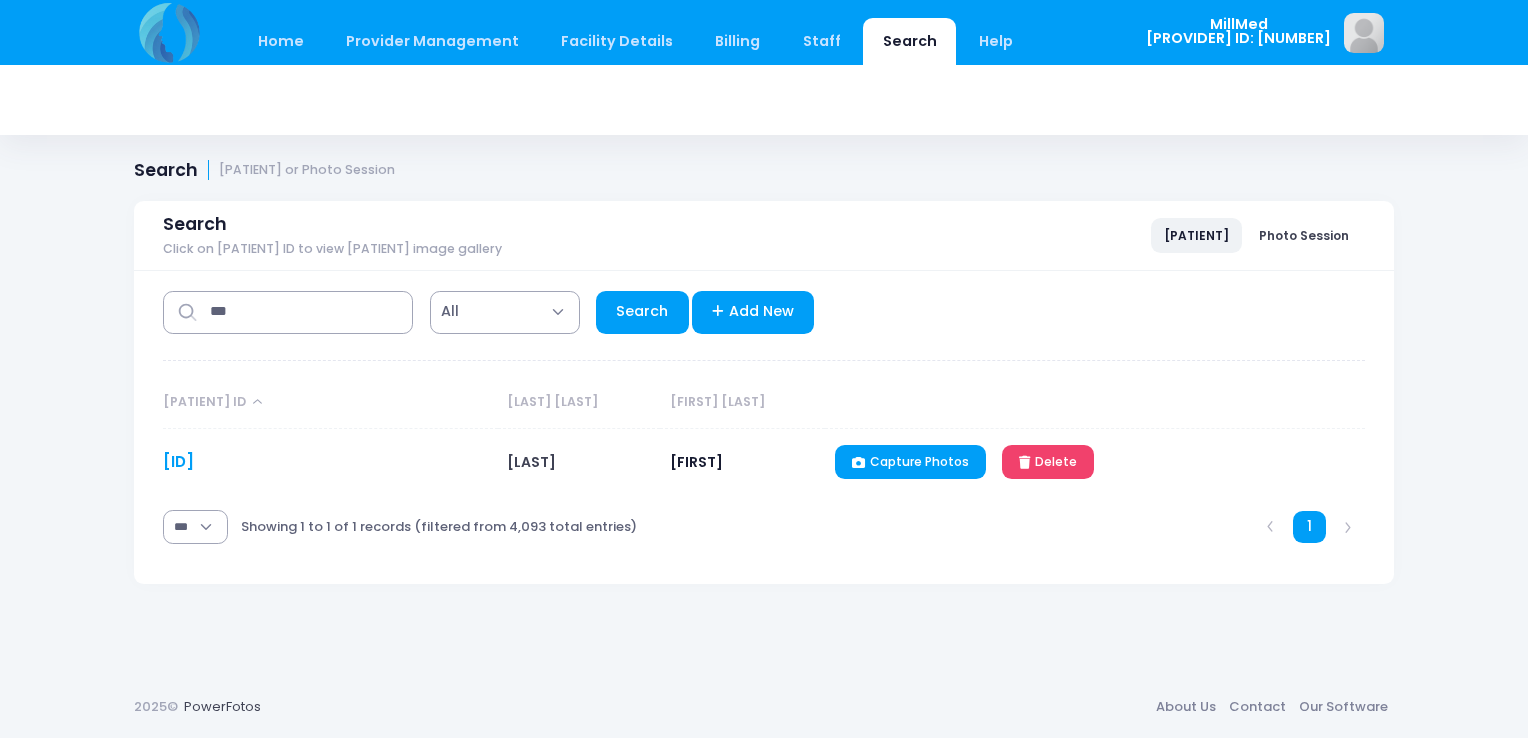click on "LK110557" at bounding box center (178, 461) 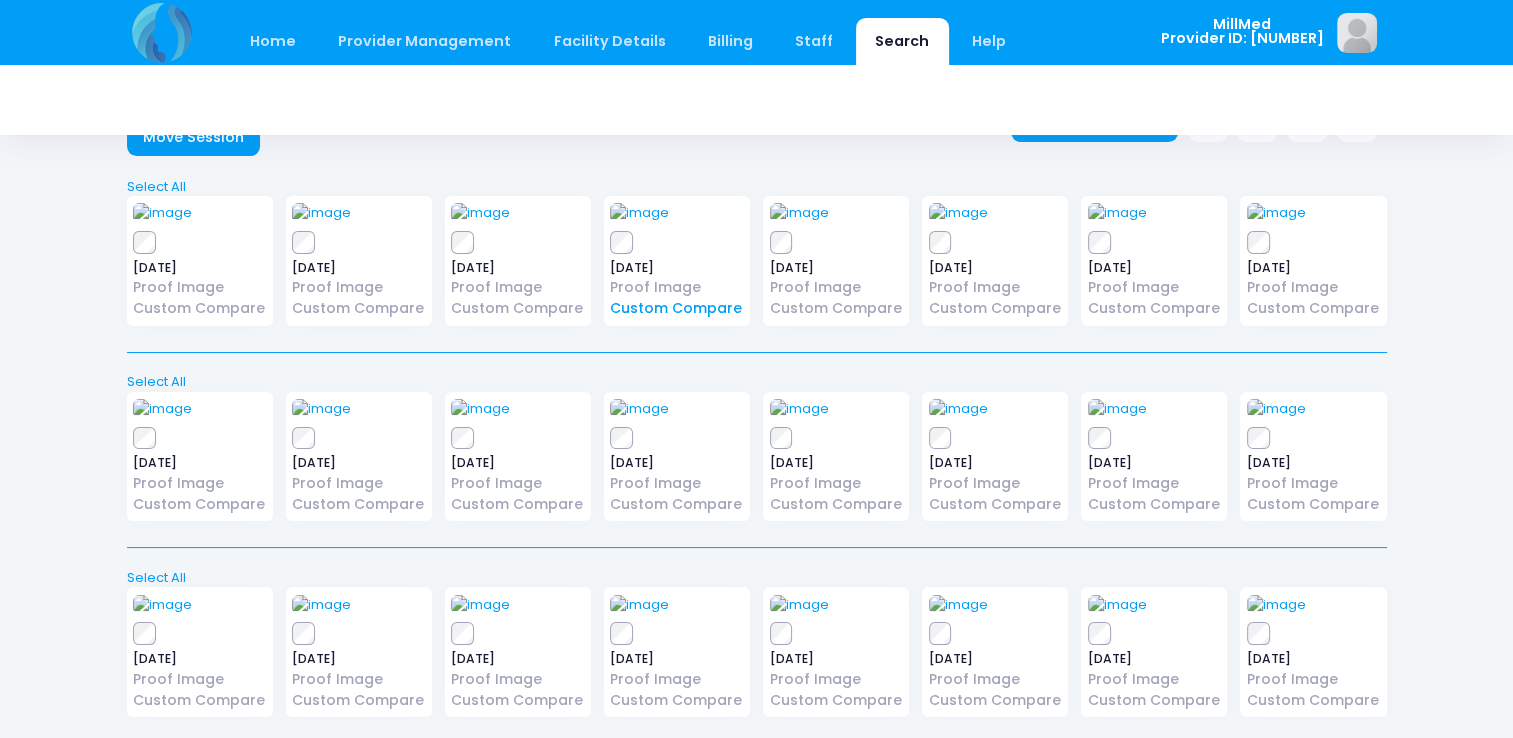 scroll, scrollTop: 72, scrollLeft: 0, axis: vertical 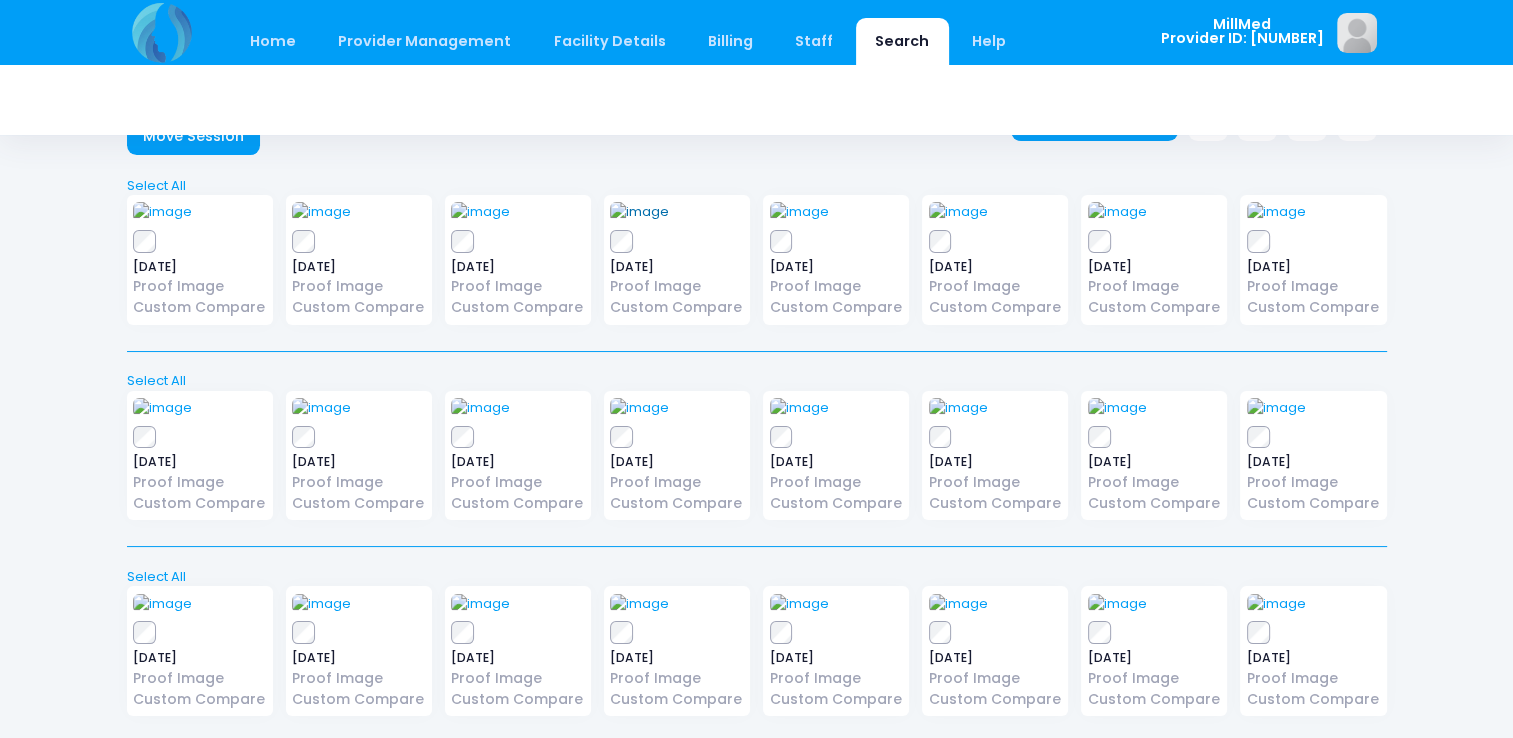 click at bounding box center (639, 212) 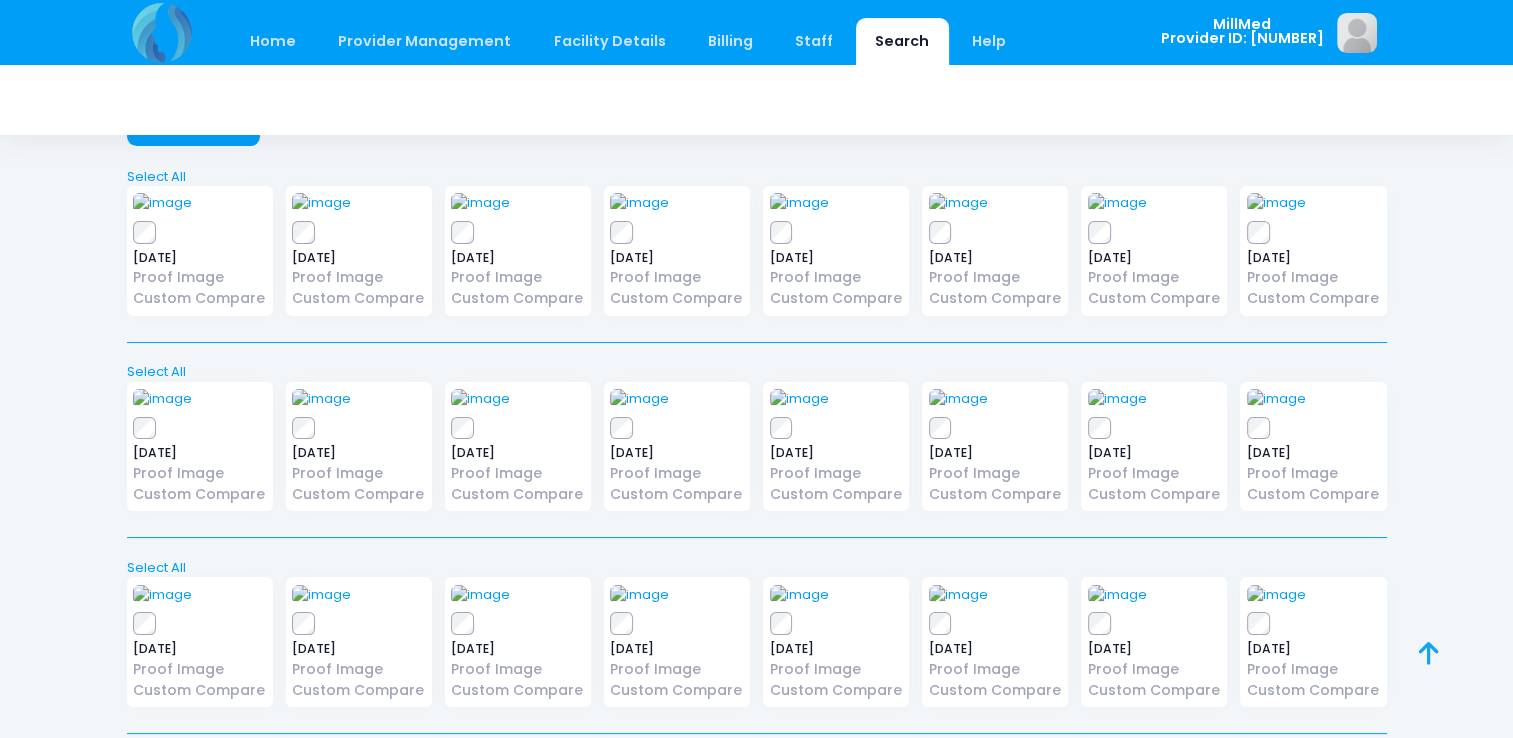 scroll, scrollTop: 0, scrollLeft: 0, axis: both 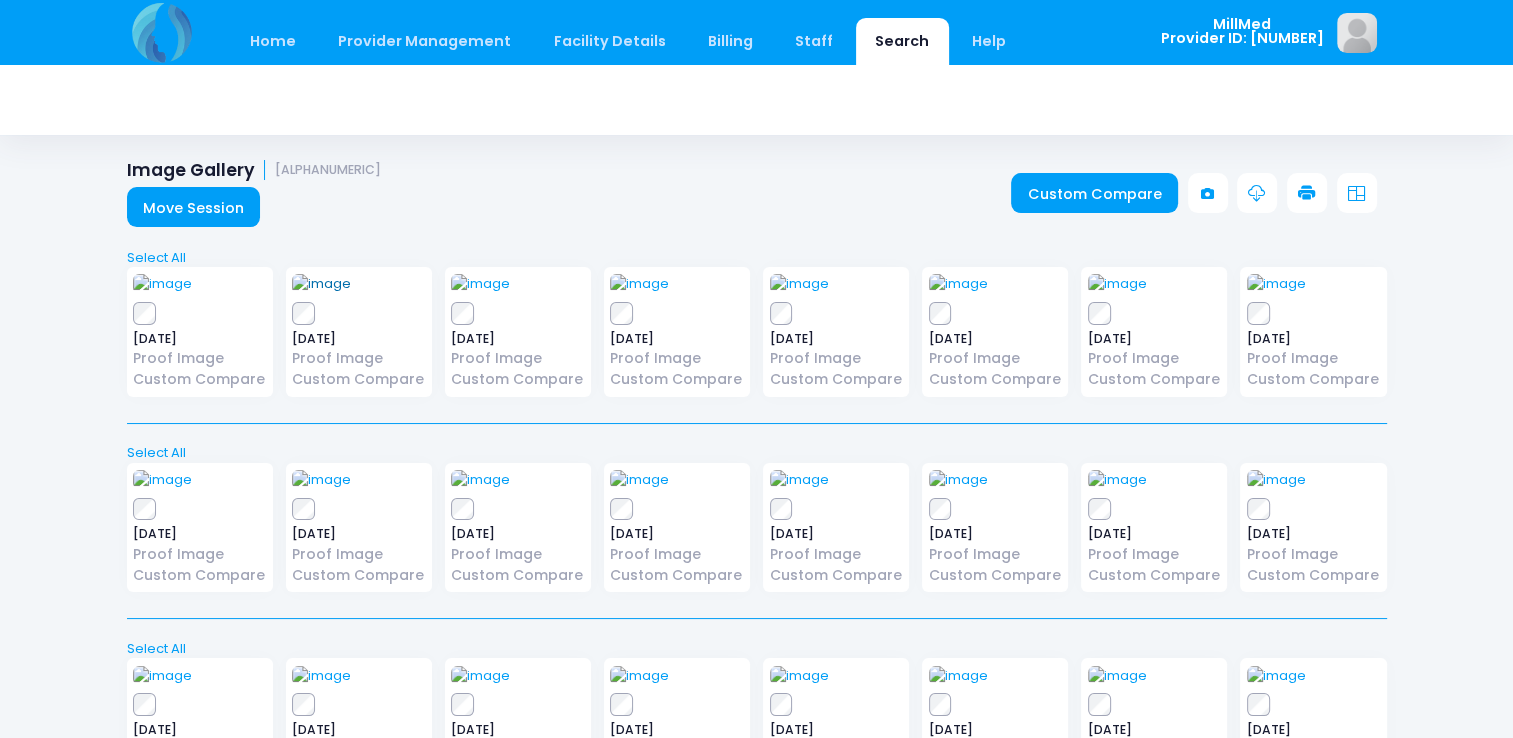 click at bounding box center [321, 284] 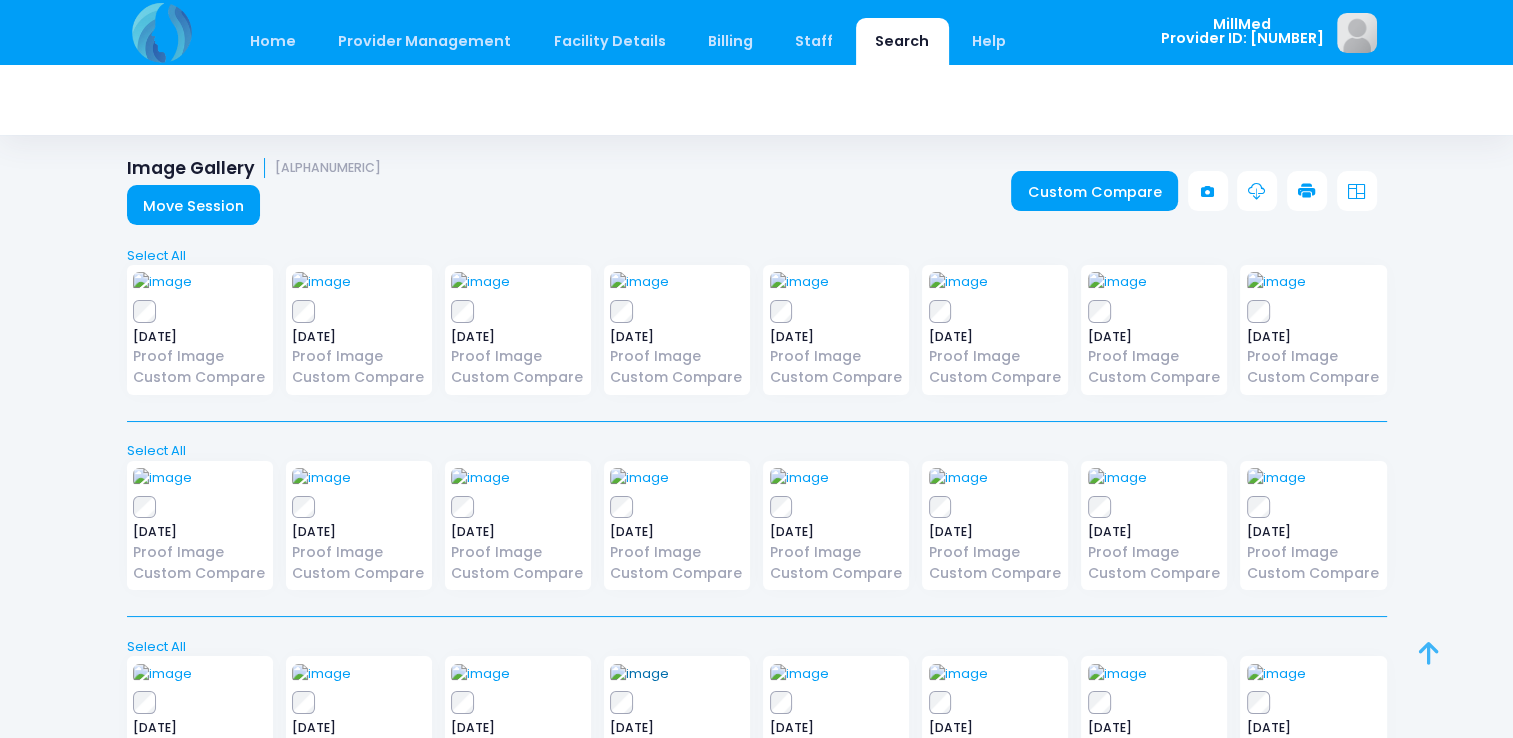 scroll, scrollTop: 0, scrollLeft: 0, axis: both 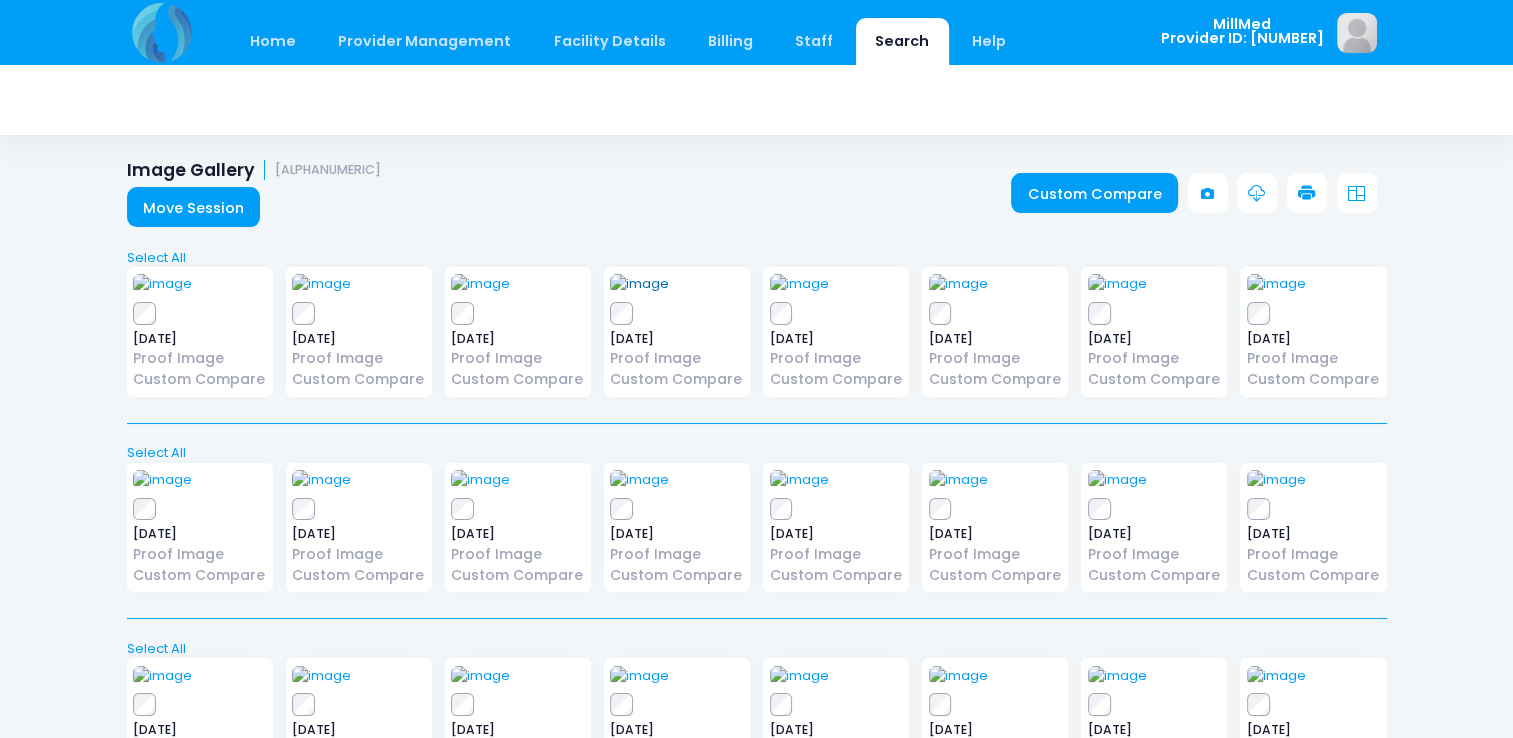 click at bounding box center [639, 284] 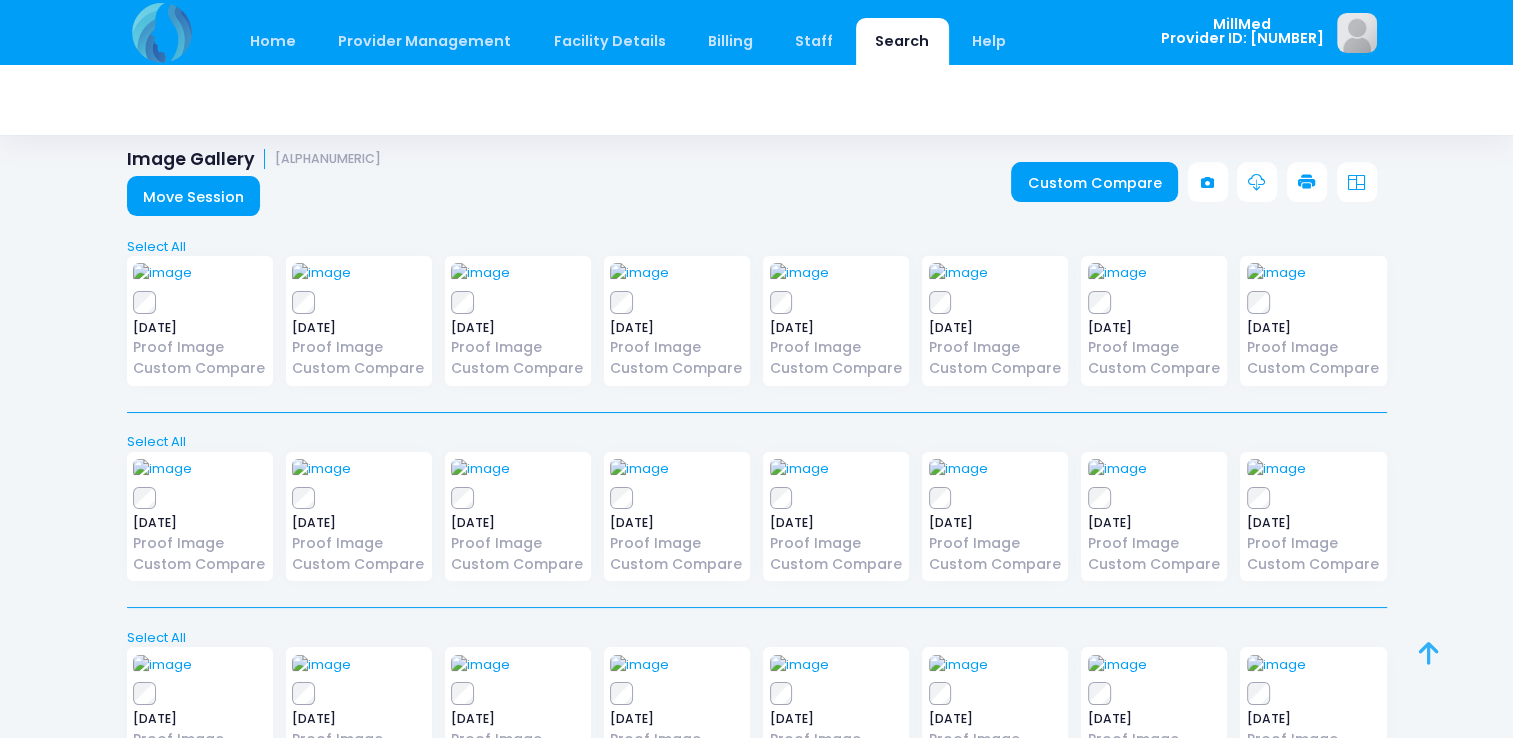 scroll, scrollTop: 10, scrollLeft: 0, axis: vertical 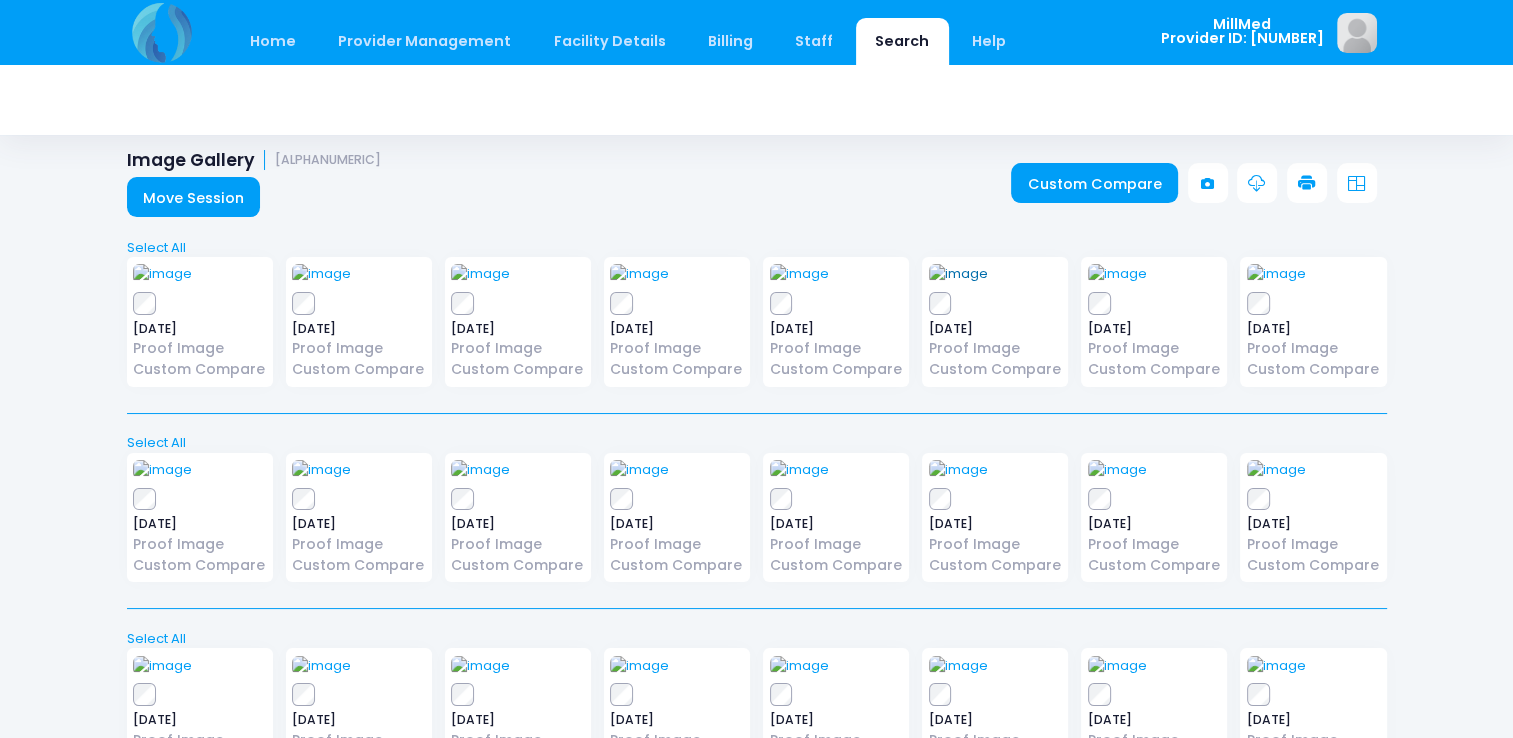 click at bounding box center (958, 274) 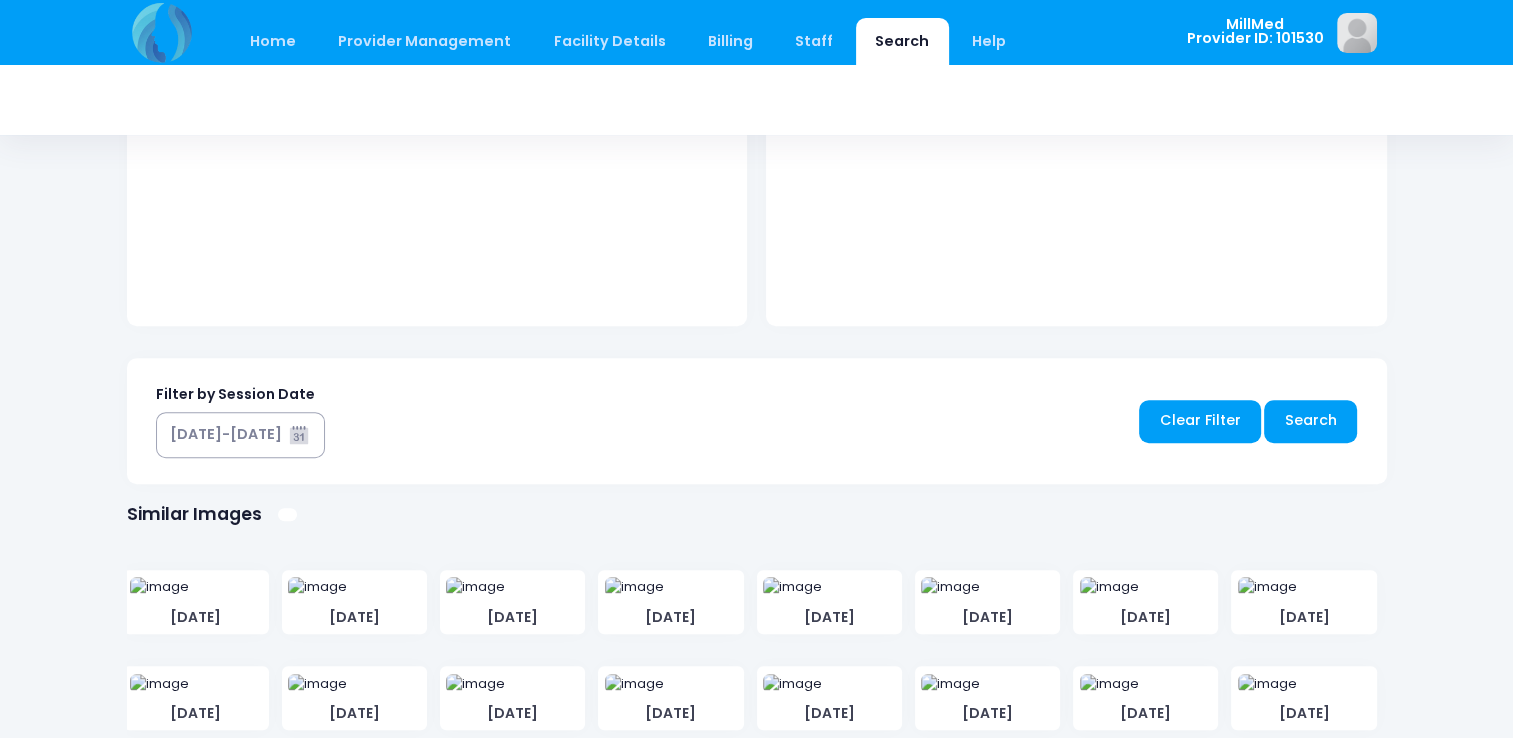 scroll, scrollTop: 788, scrollLeft: 0, axis: vertical 